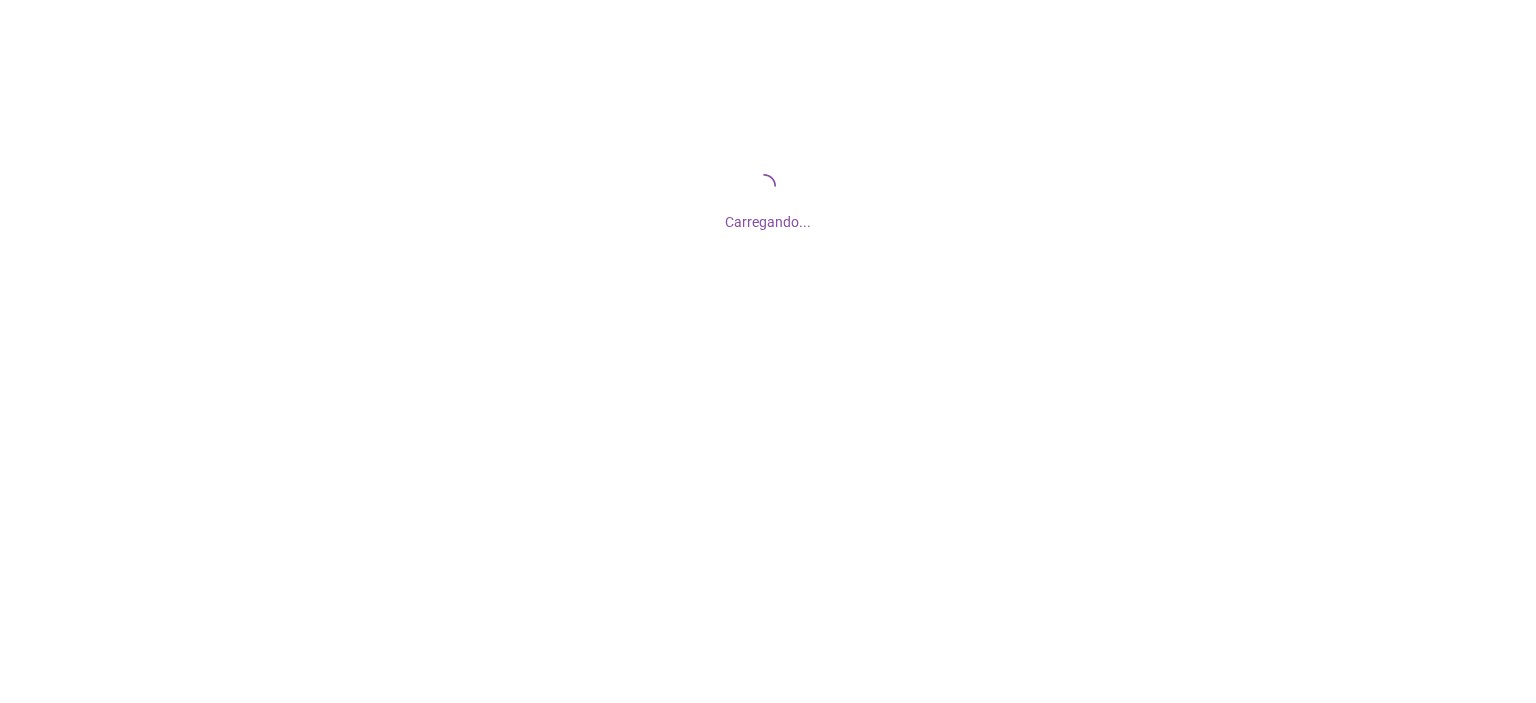 scroll, scrollTop: 0, scrollLeft: 0, axis: both 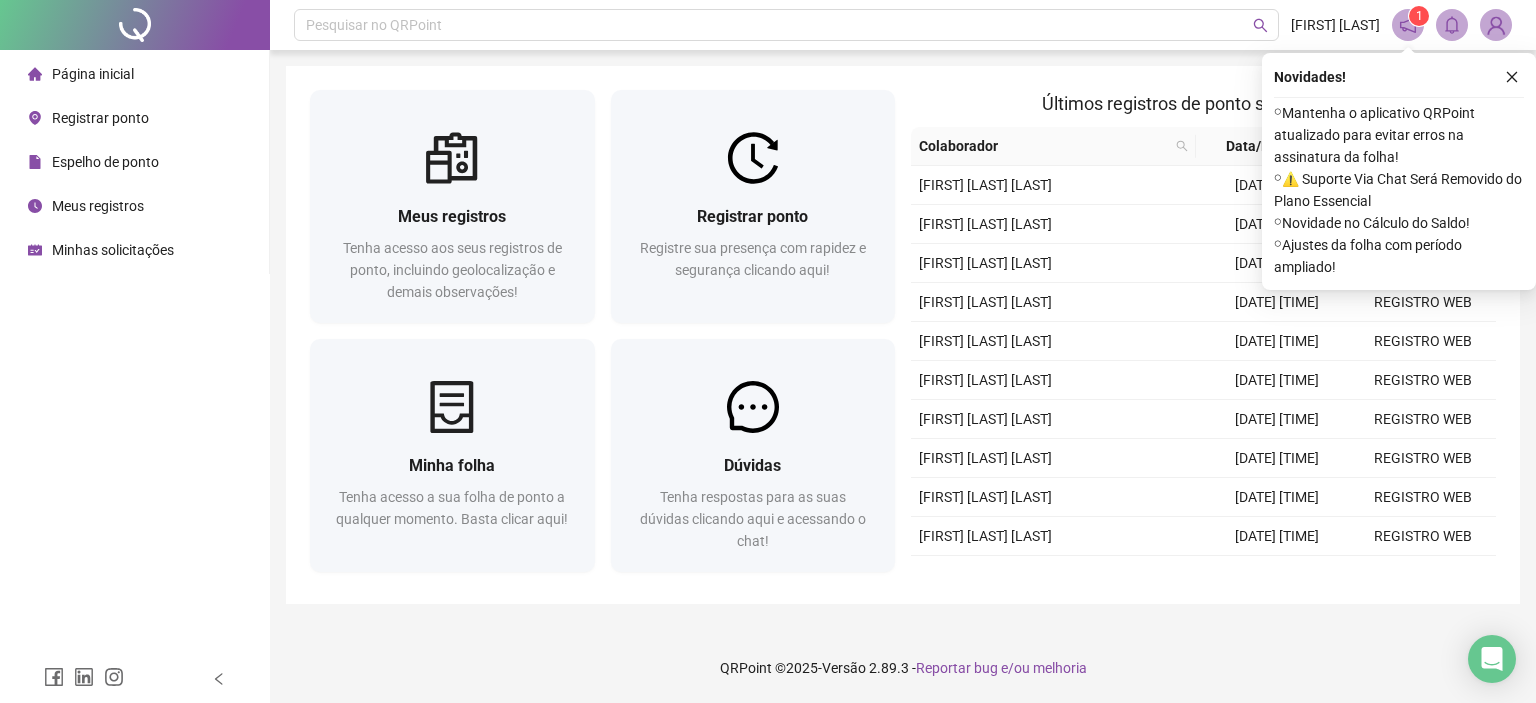 click on "Registrar ponto" at bounding box center [100, 118] 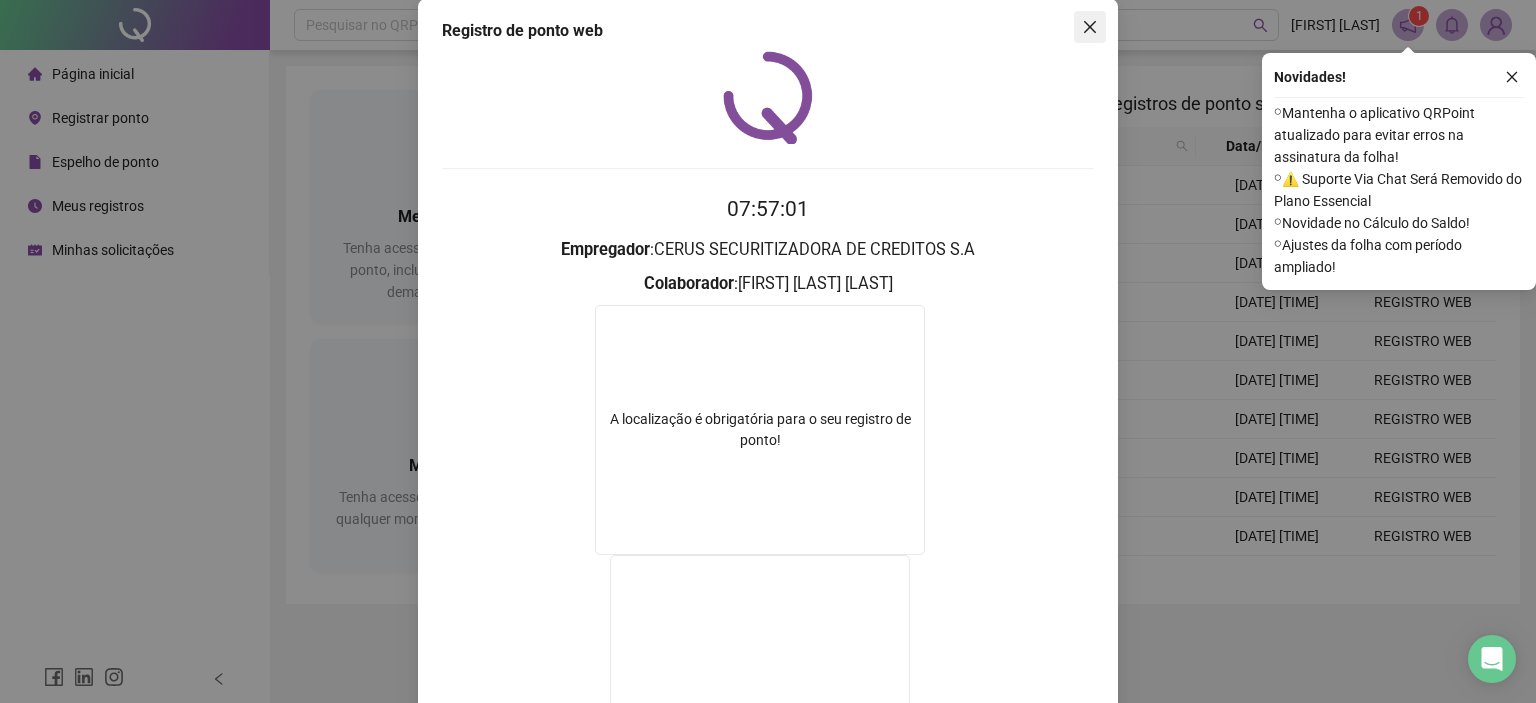 scroll, scrollTop: 0, scrollLeft: 0, axis: both 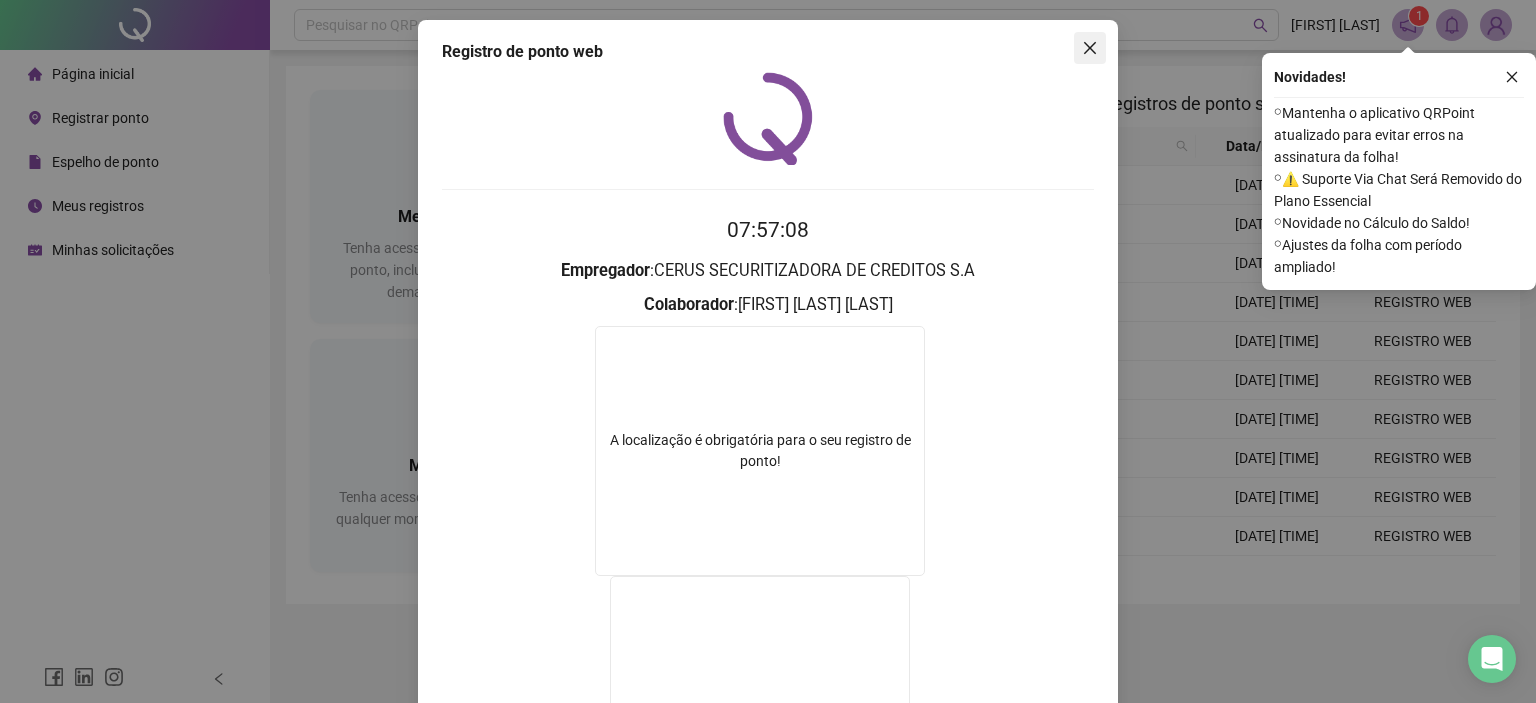 click 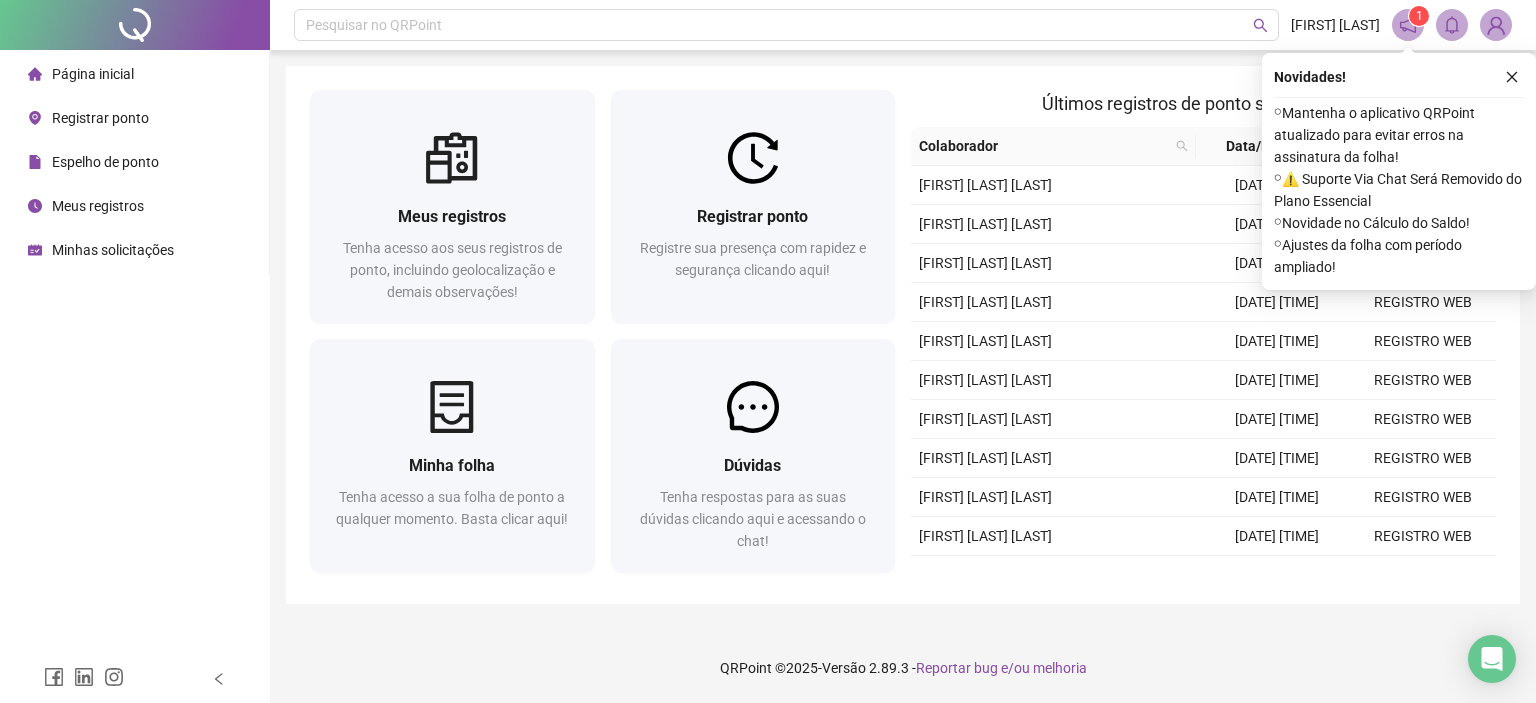click on "Registrar ponto" at bounding box center [100, 118] 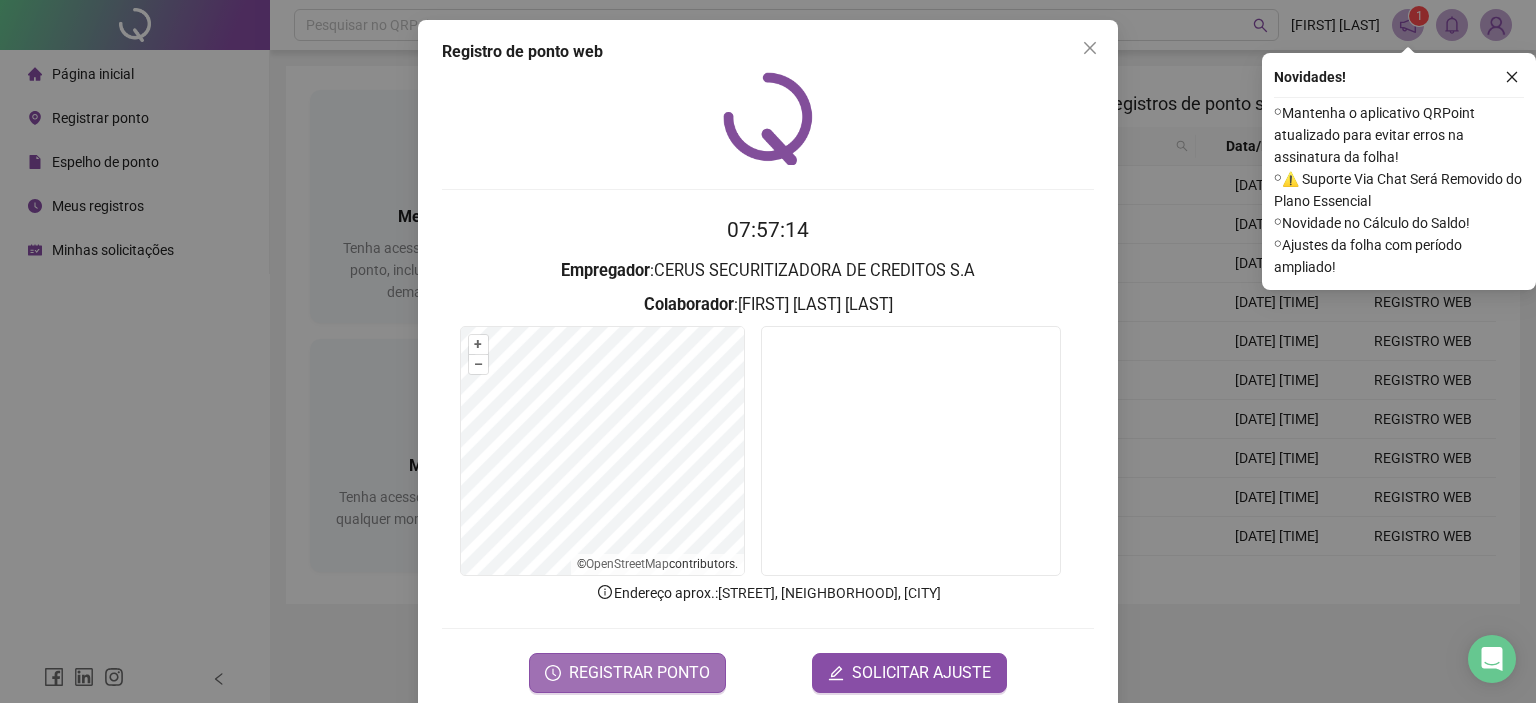click on "REGISTRAR PONTO" at bounding box center (639, 673) 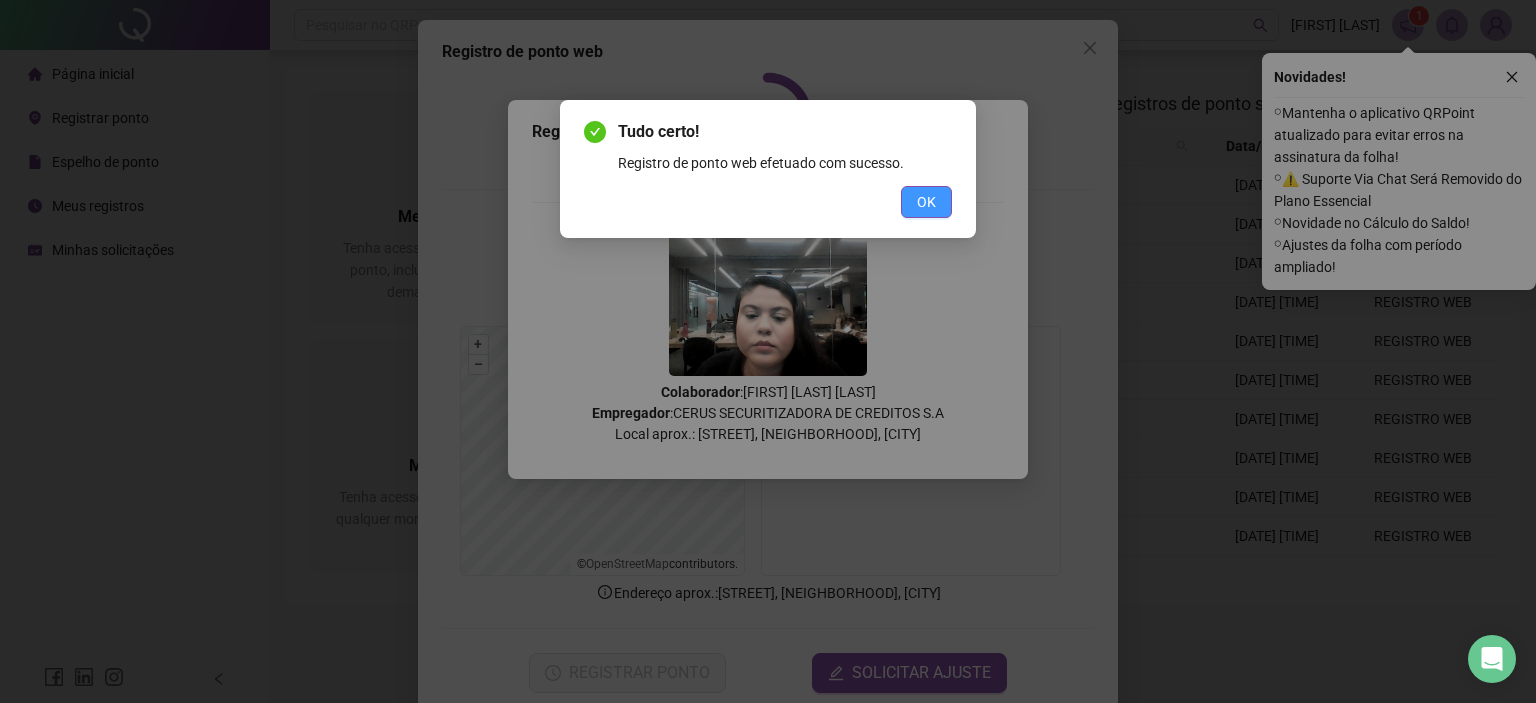 click on "OK" at bounding box center [926, 202] 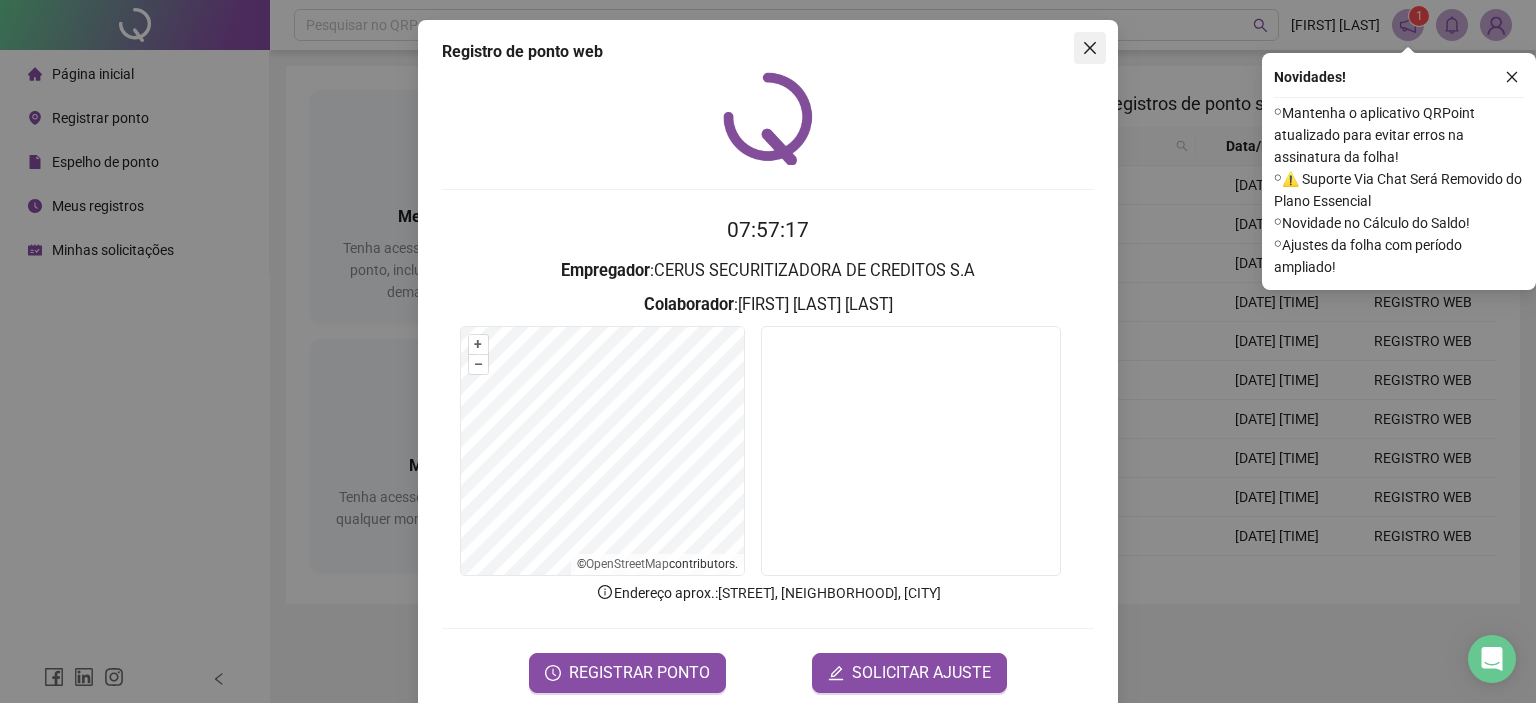 click 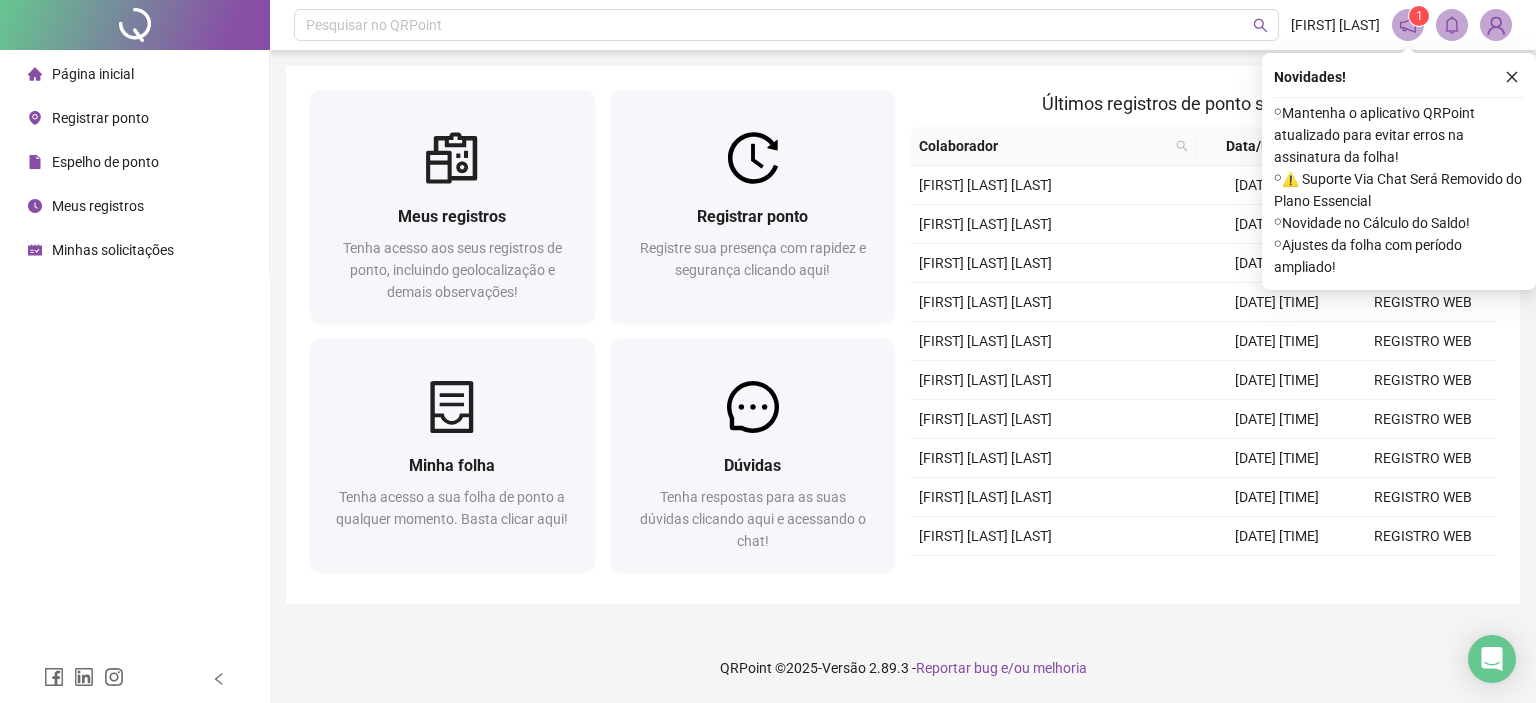 click on "Página inicial Registrar ponto Espelho de ponto Meus registros Minhas solicitações" at bounding box center (135, 327) 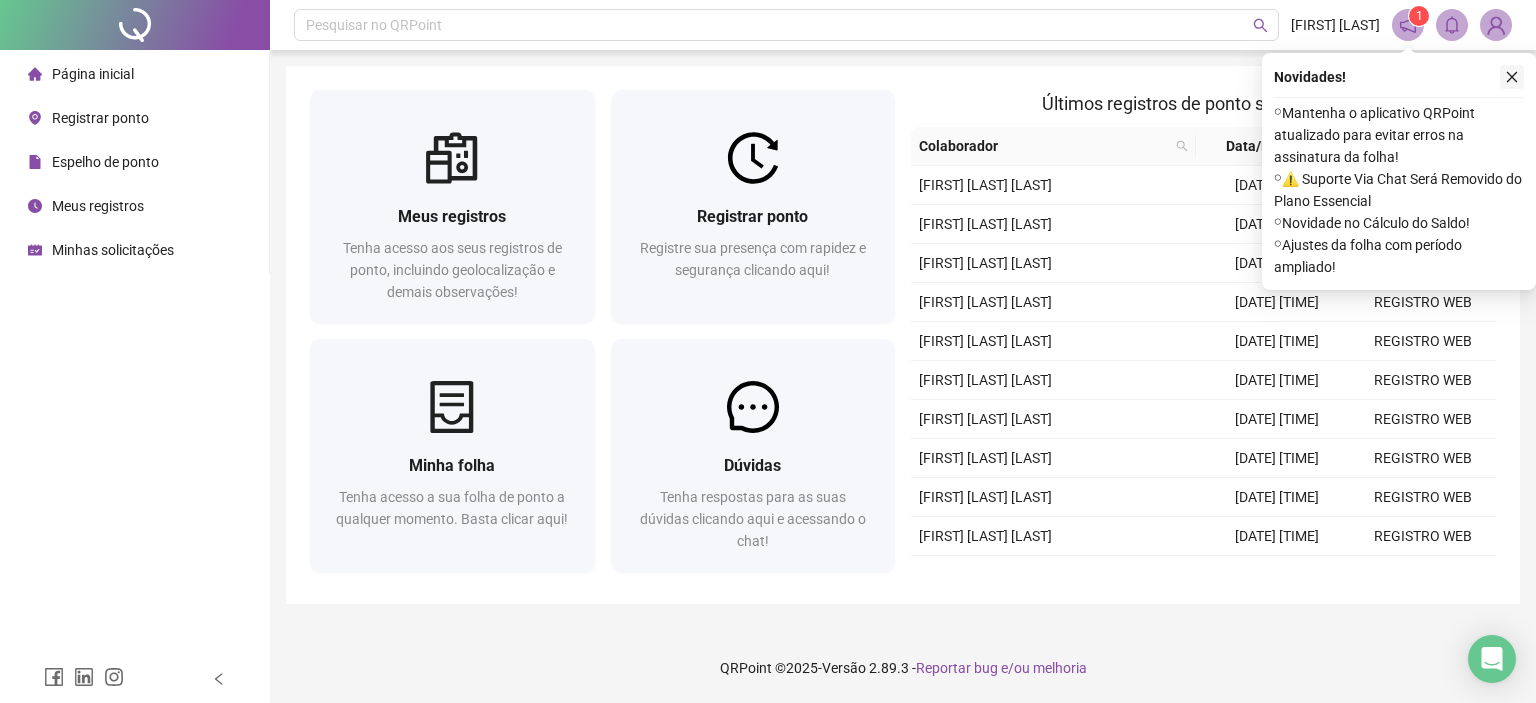 click 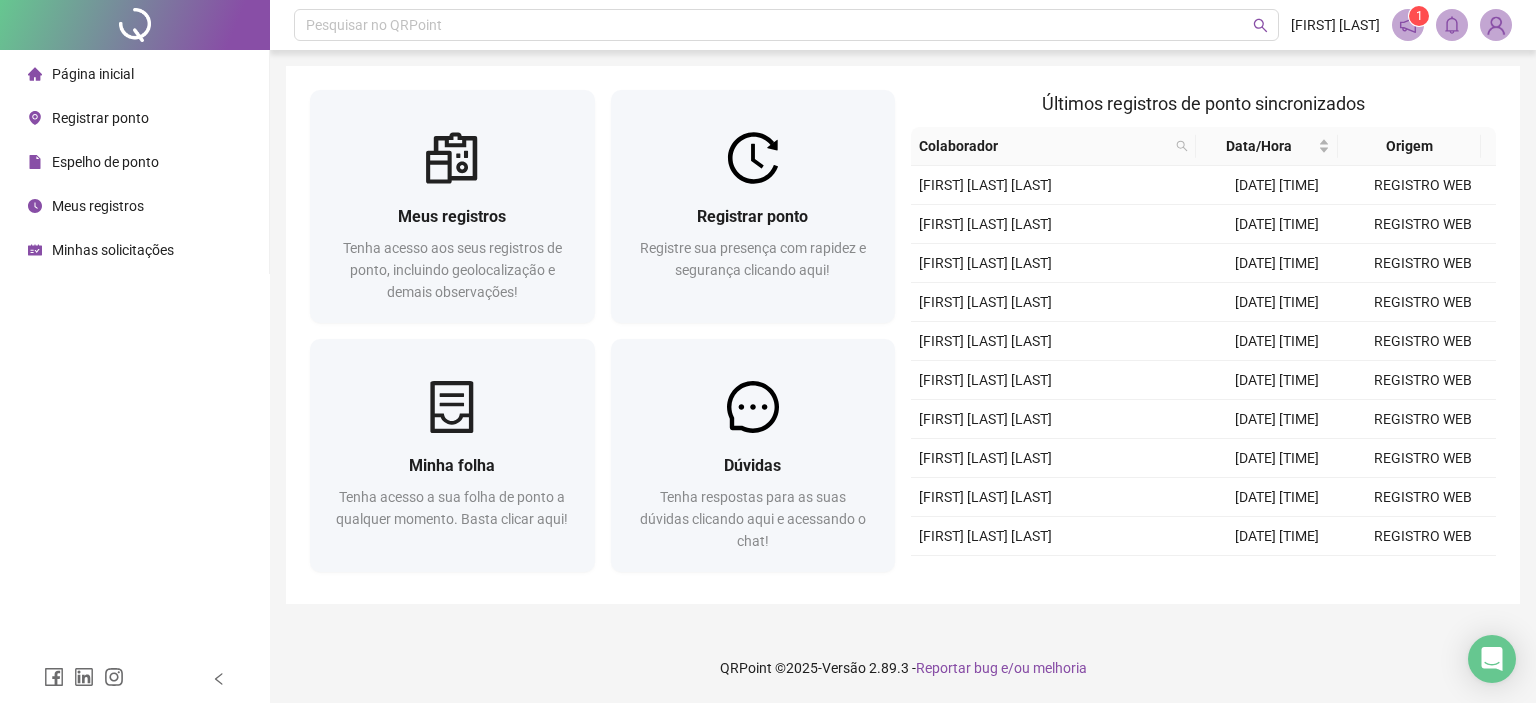 click on "Página inicial Registrar ponto Espelho de ponto Meus registros Minhas solicitações" at bounding box center [135, 327] 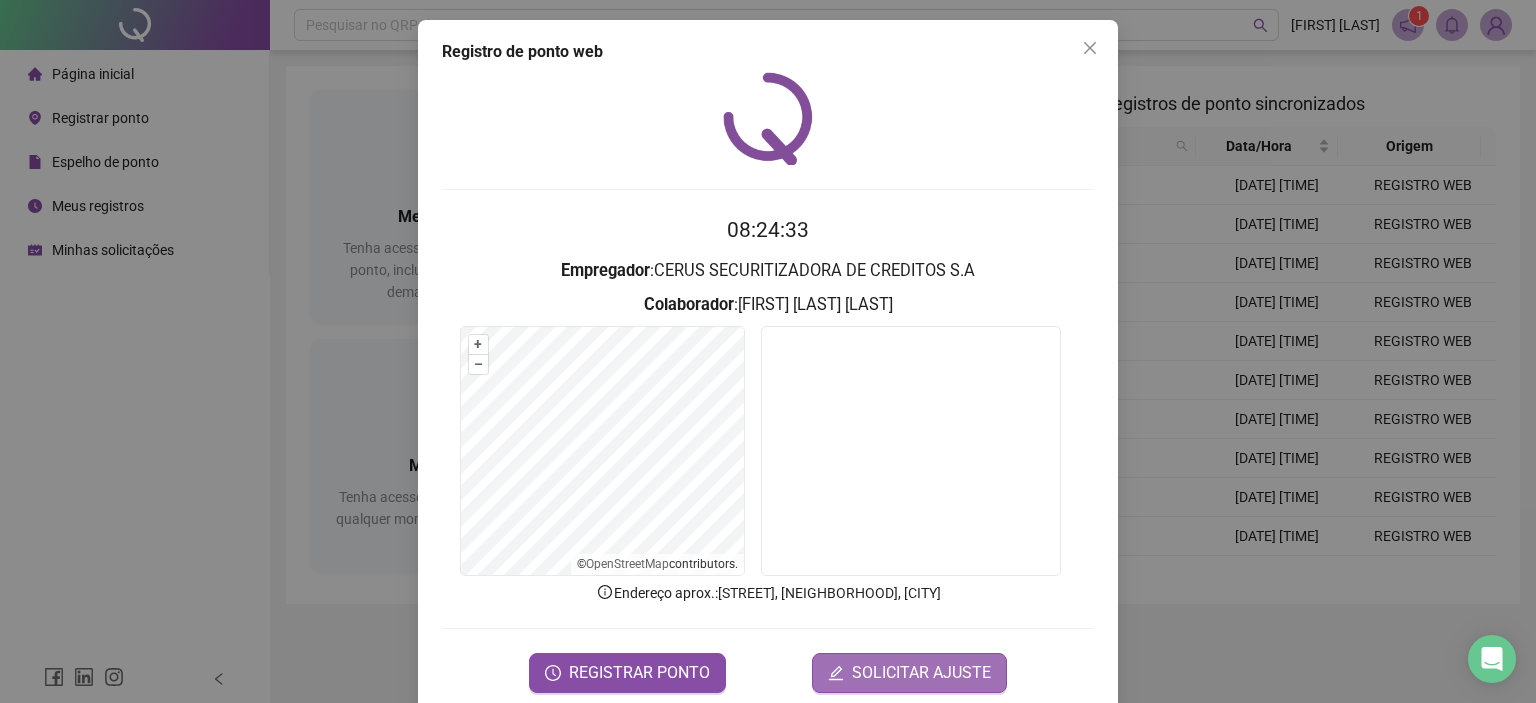 click on "SOLICITAR AJUSTE" at bounding box center [909, 673] 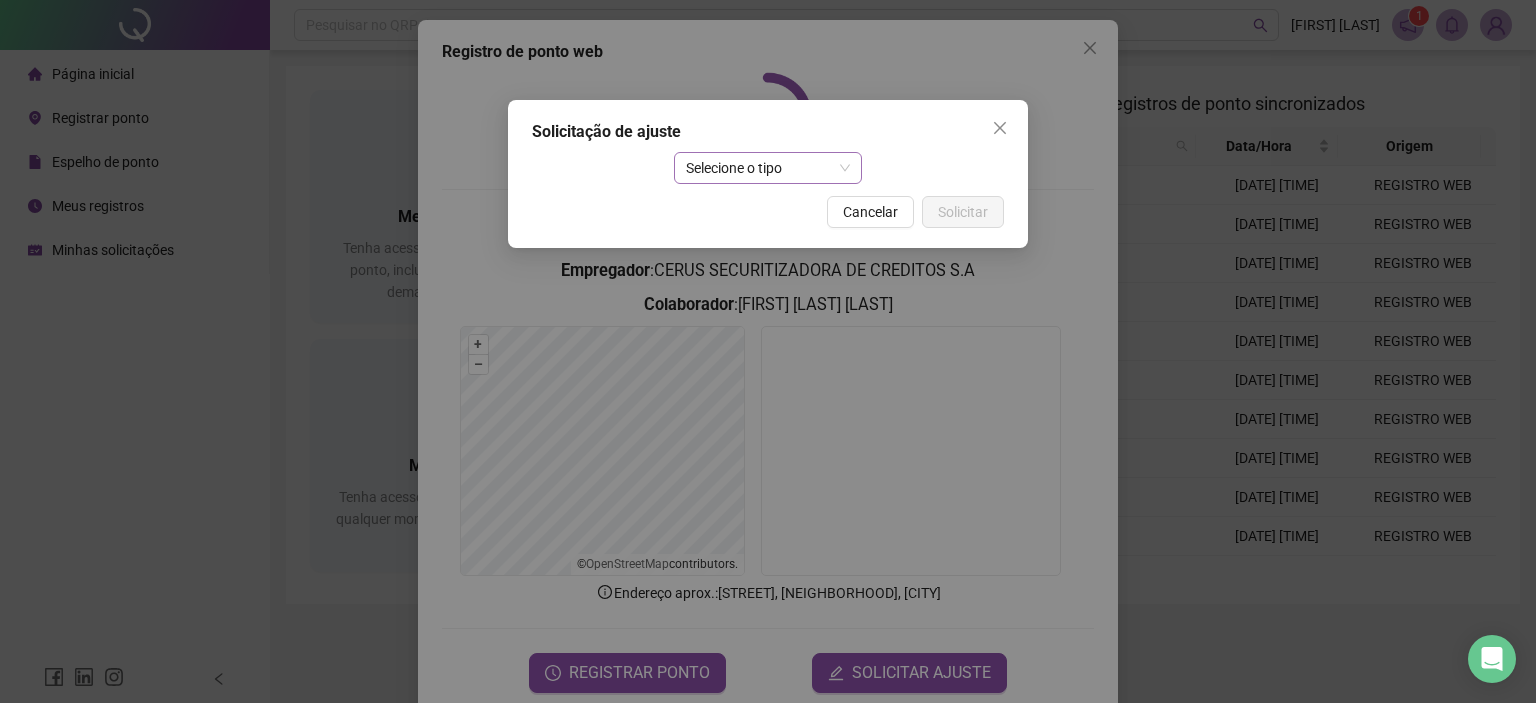 click on "Selecione o tipo" at bounding box center (768, 168) 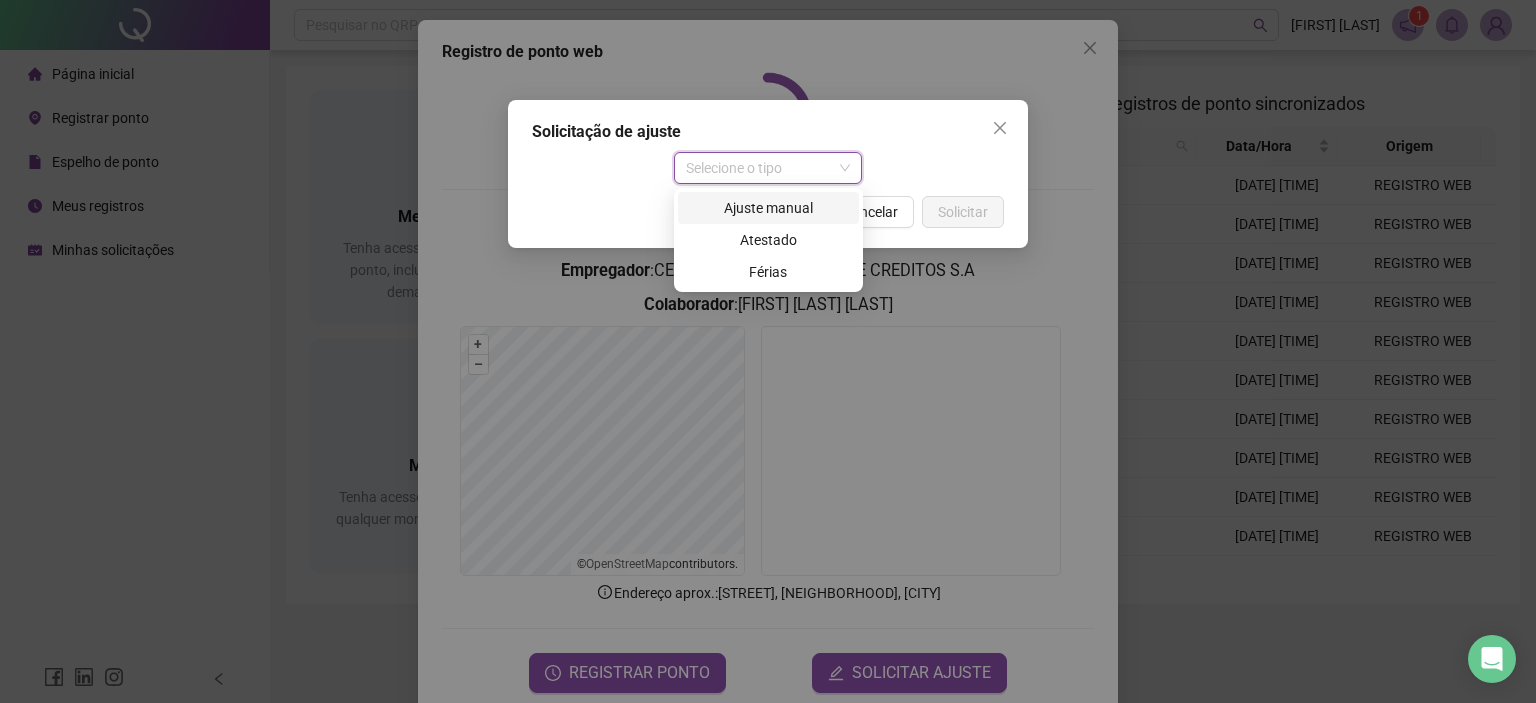 click on "Ajuste manual" at bounding box center [768, 208] 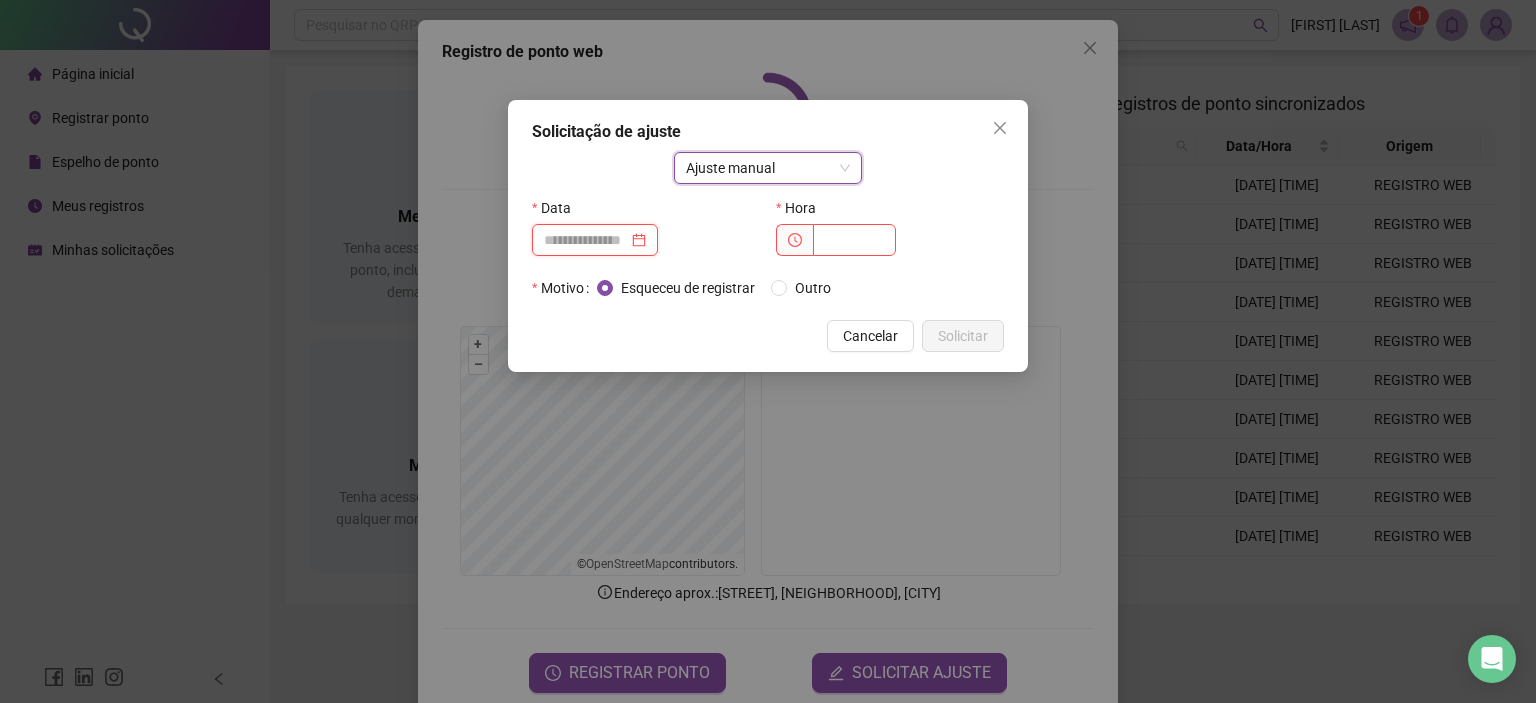 click at bounding box center [586, 240] 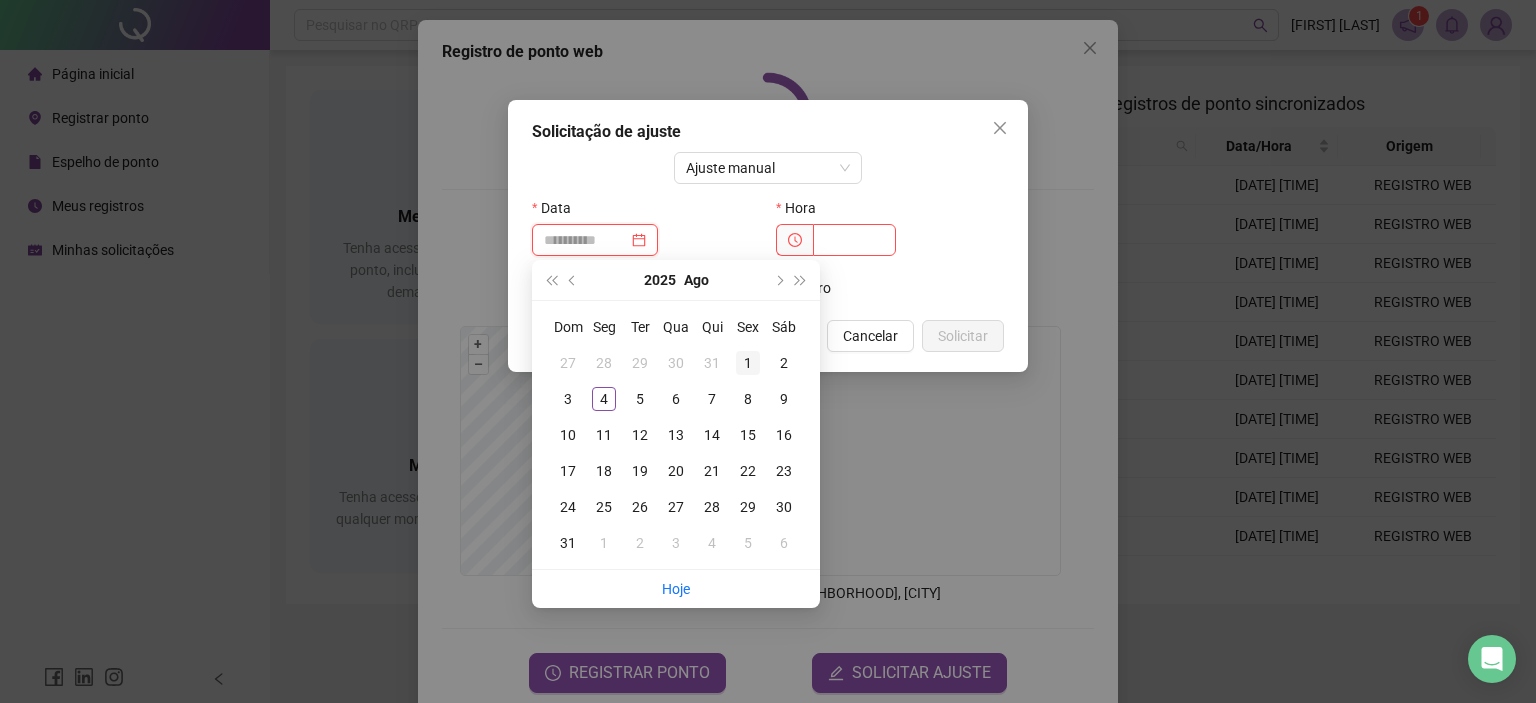 type on "**********" 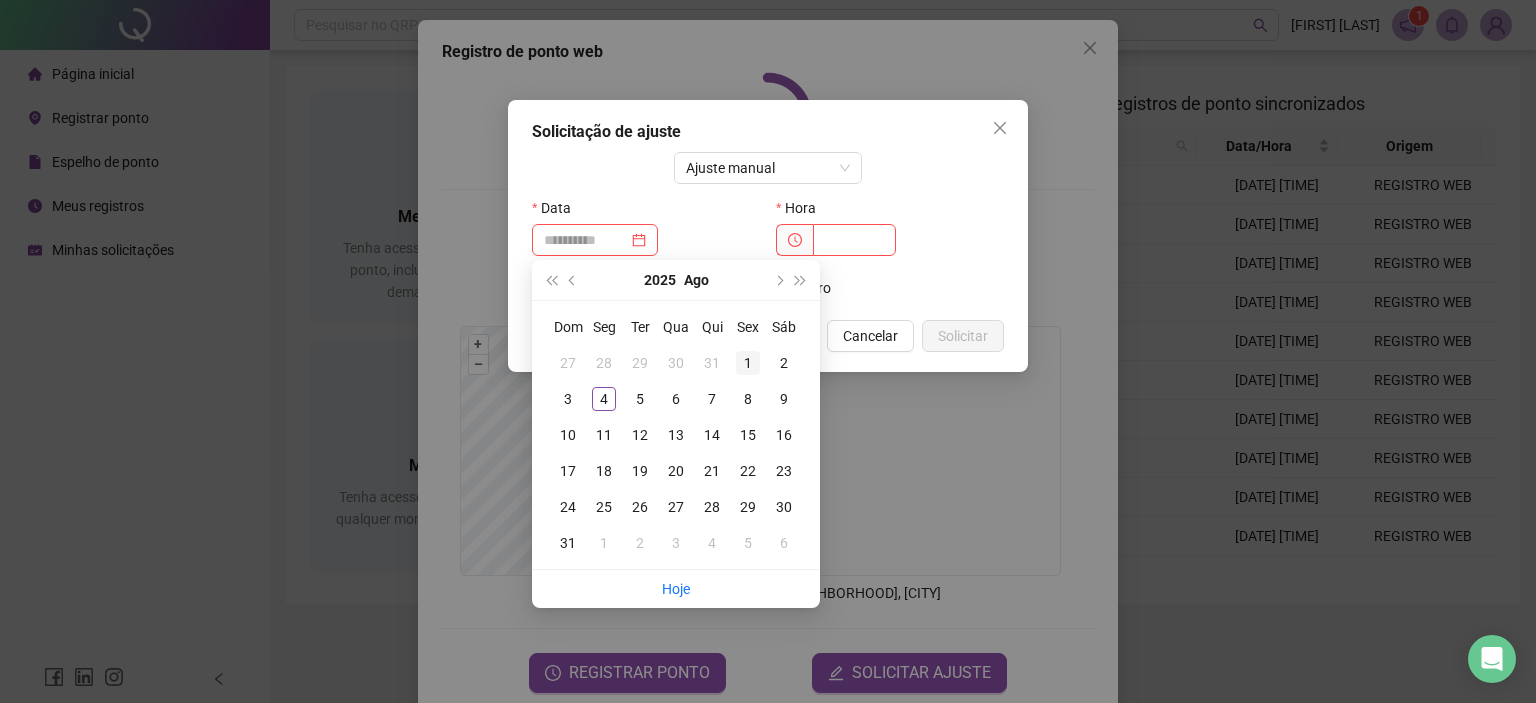 click on "1" at bounding box center (748, 363) 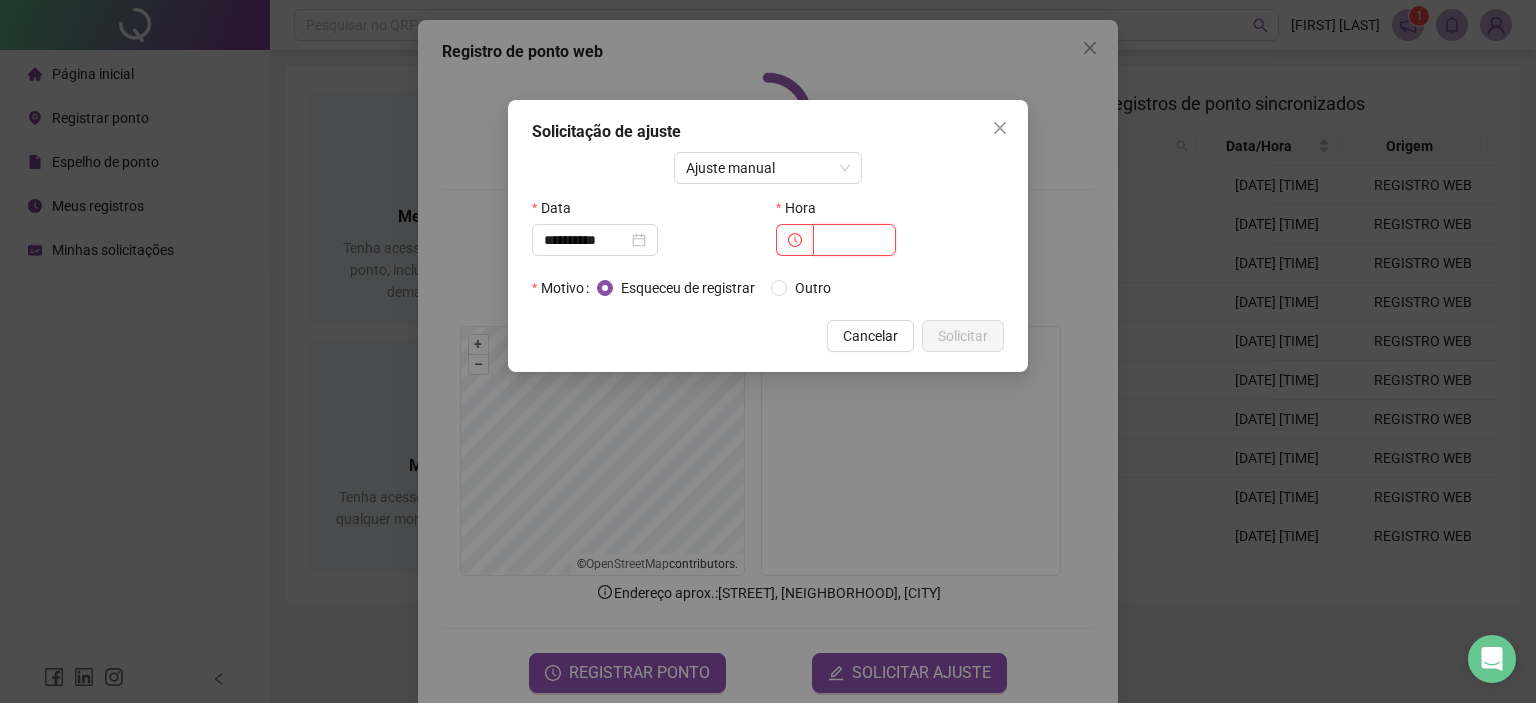 click at bounding box center [854, 240] 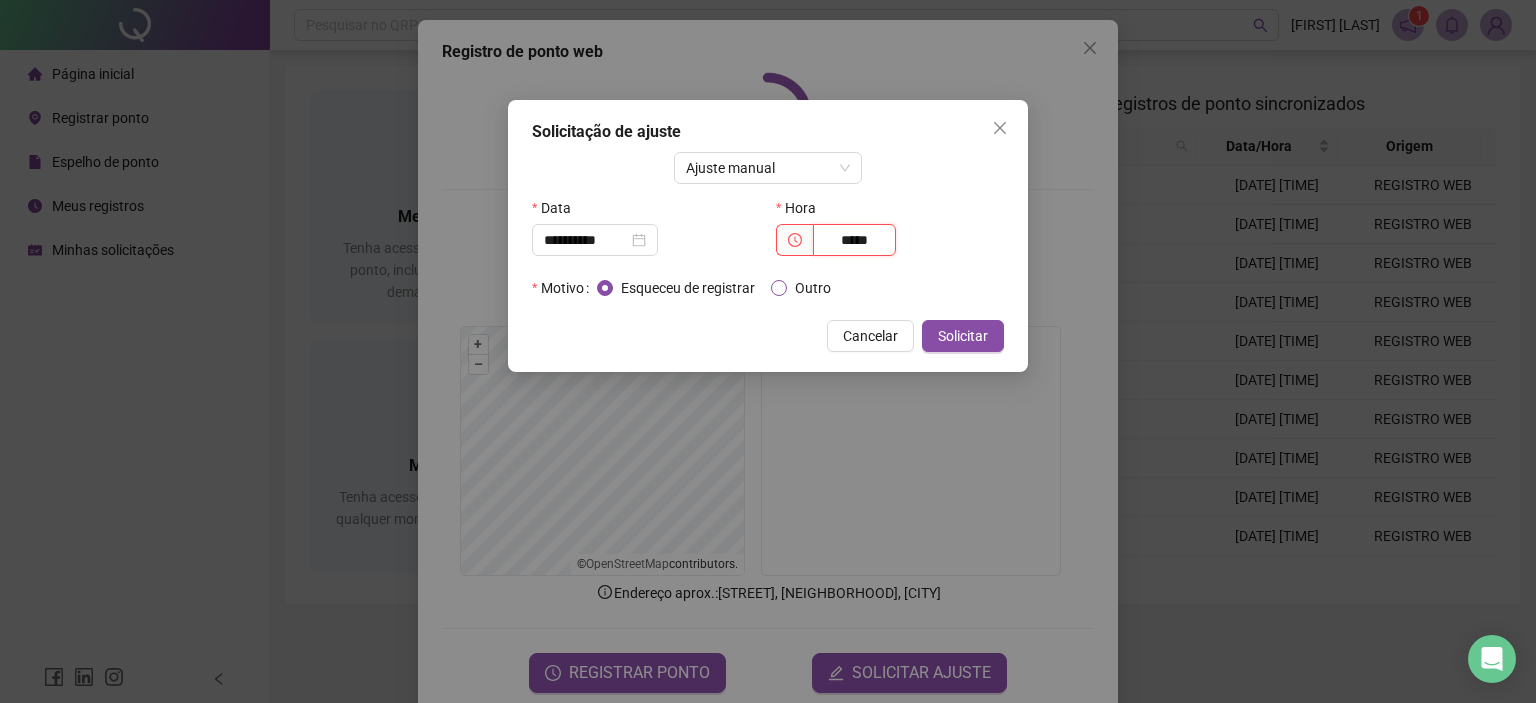 type on "*****" 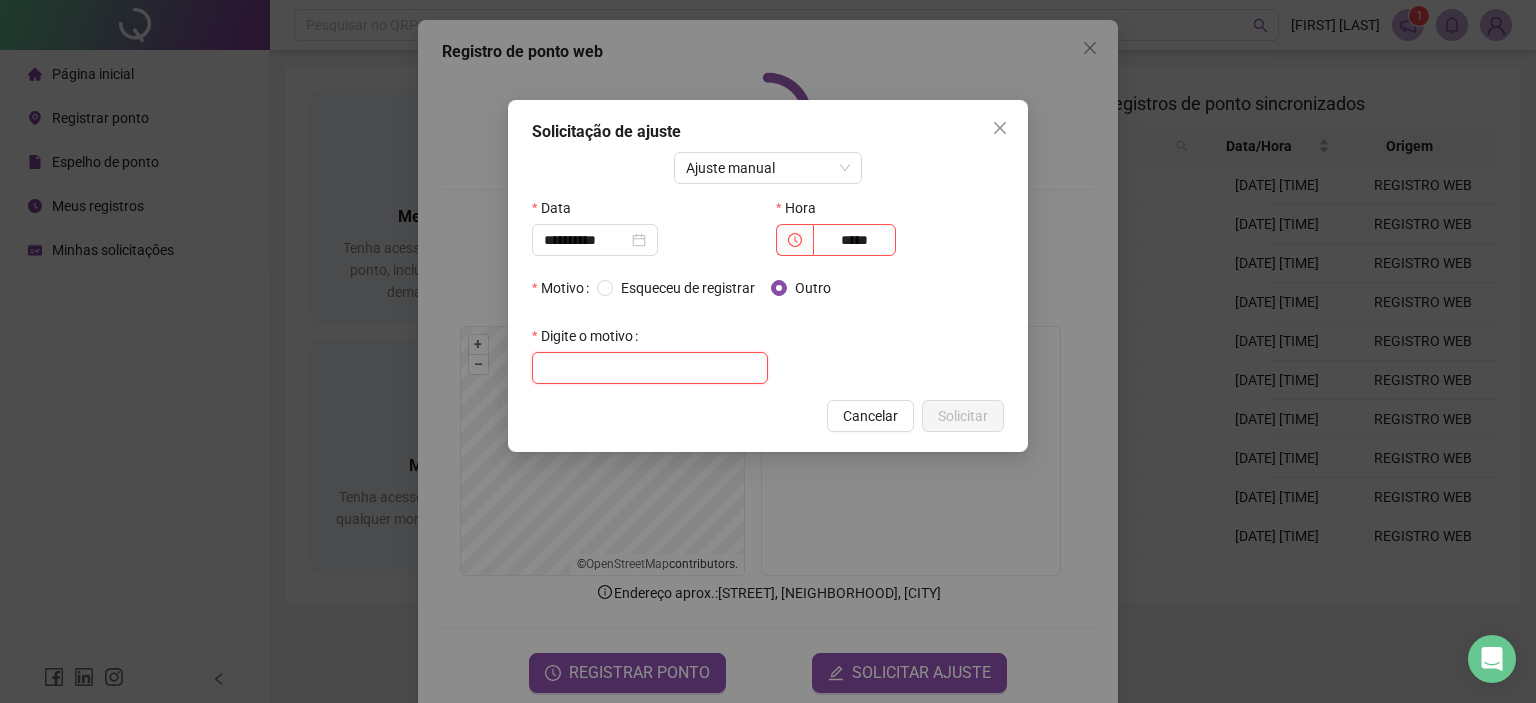 click at bounding box center (650, 368) 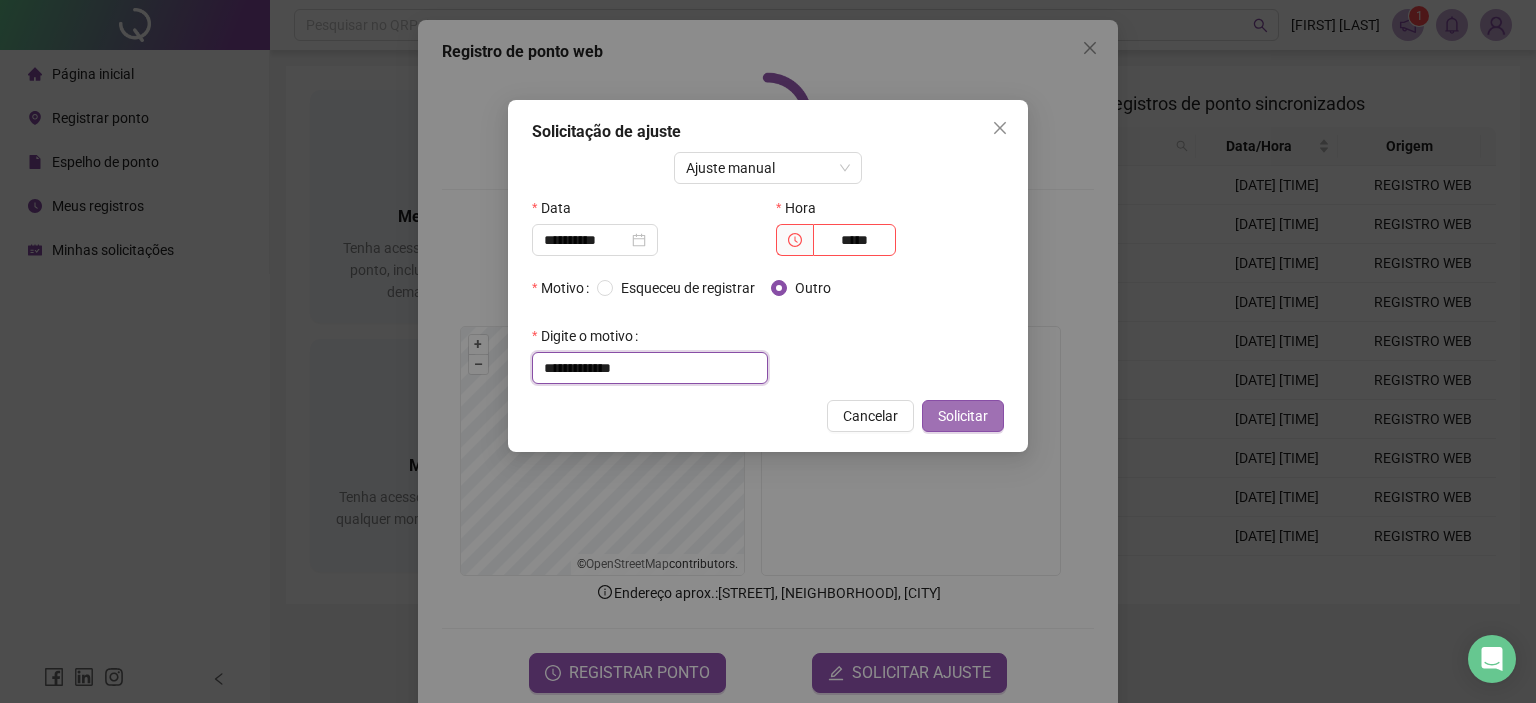 type on "**********" 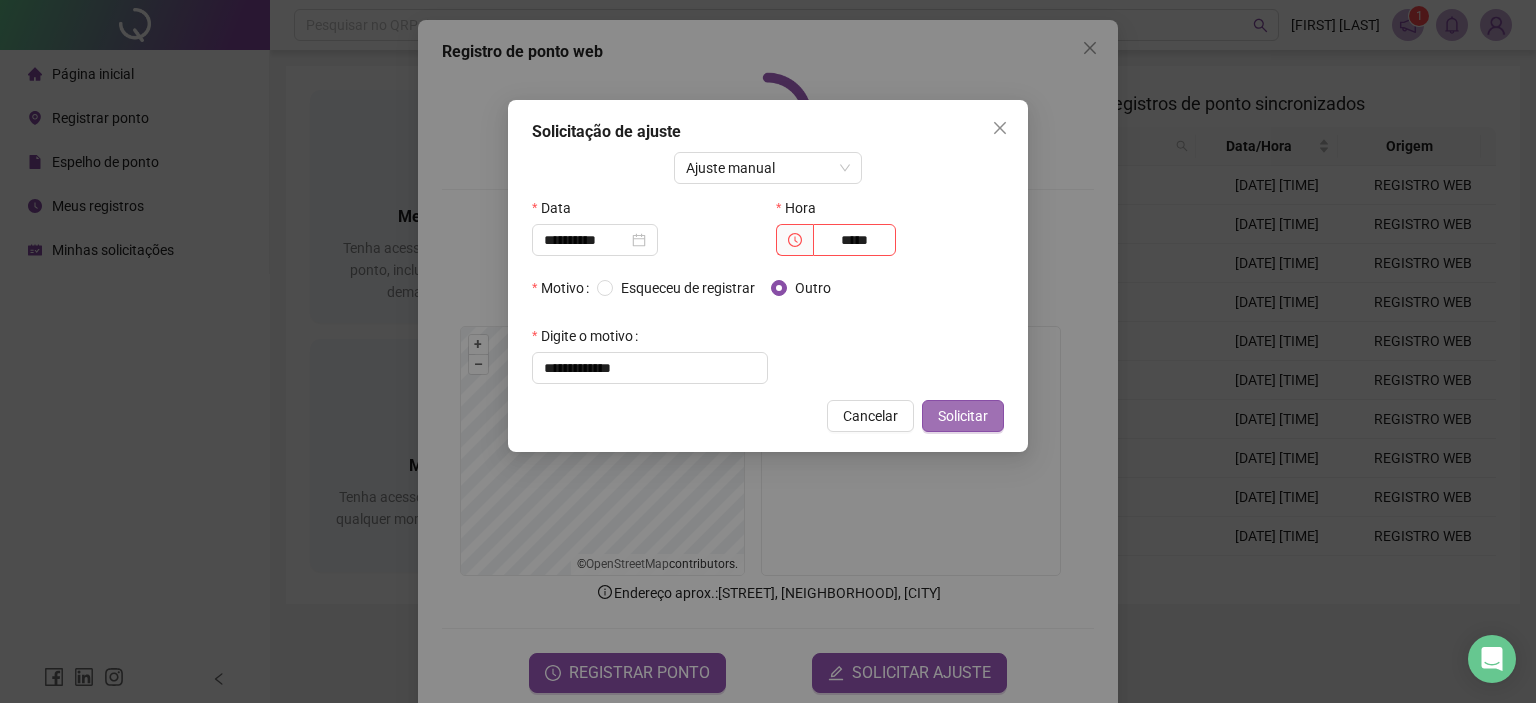 click on "Solicitar" at bounding box center [963, 416] 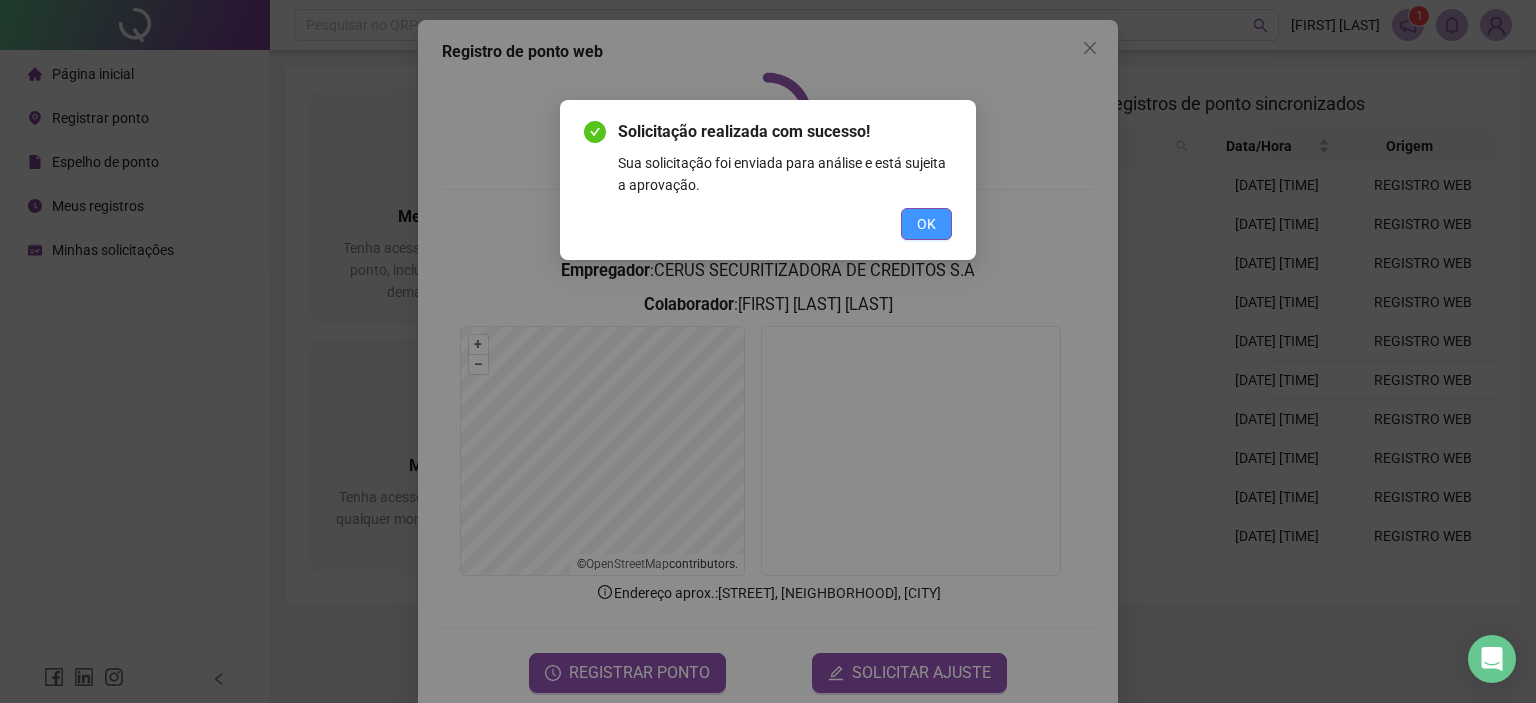 click on "OK" at bounding box center [926, 224] 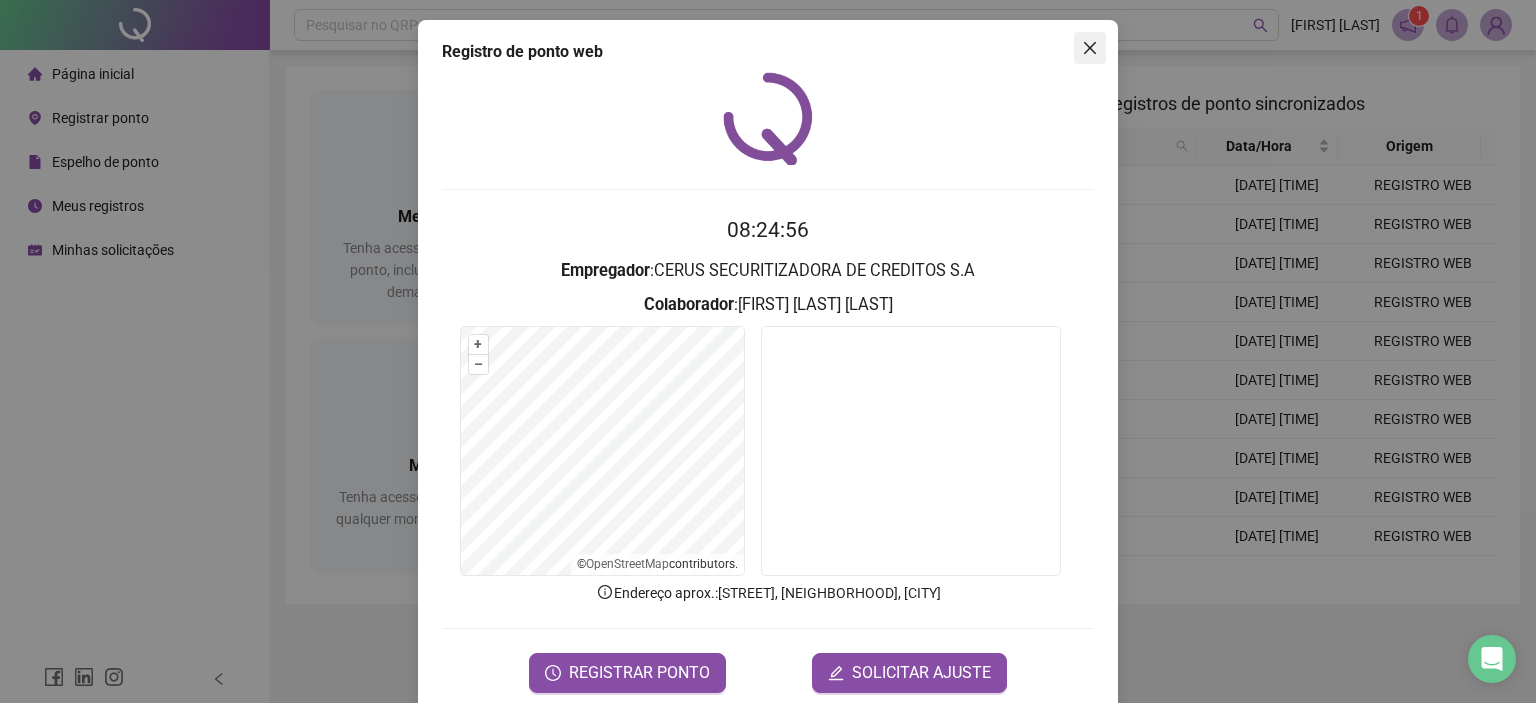 click 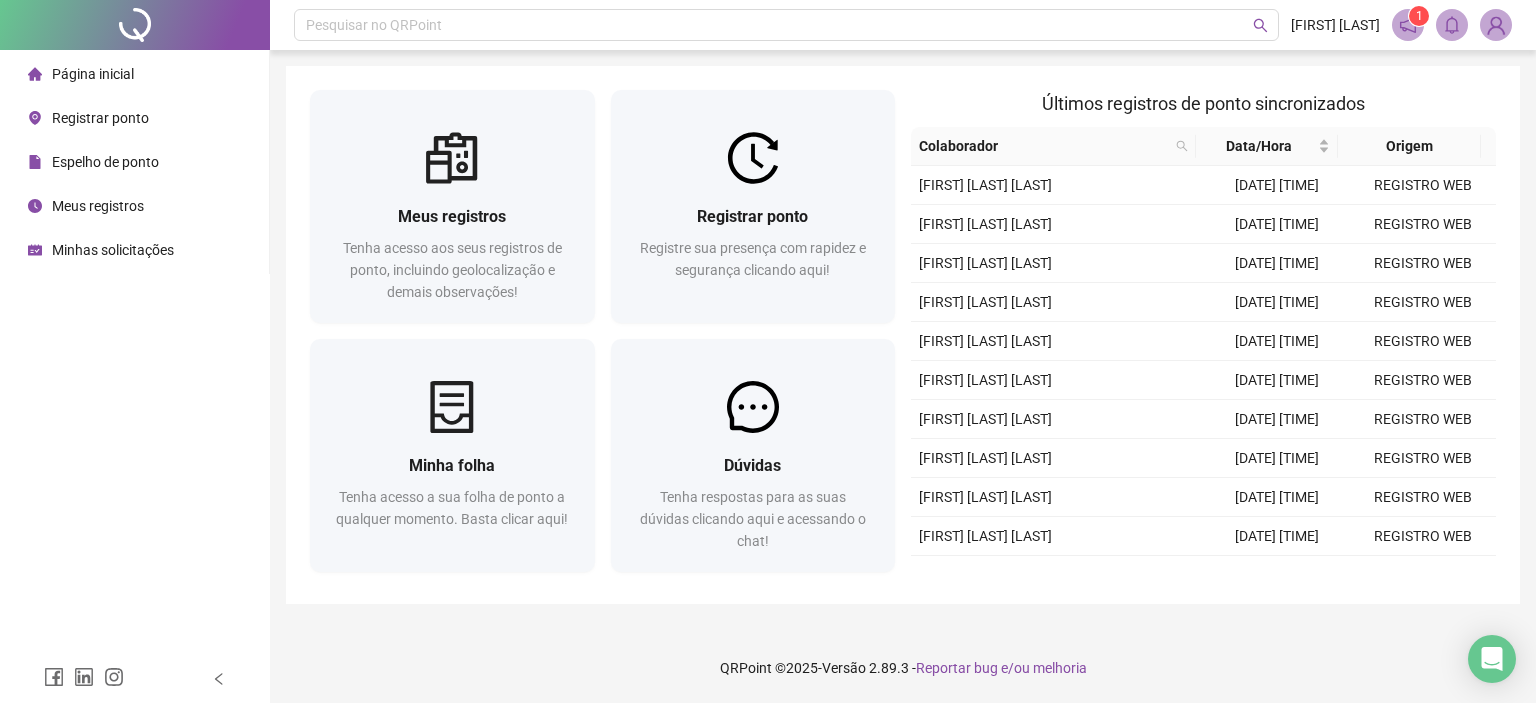 click on "Página inicial Registrar ponto Espelho de ponto Meus registros Minhas solicitações" at bounding box center (135, 327) 